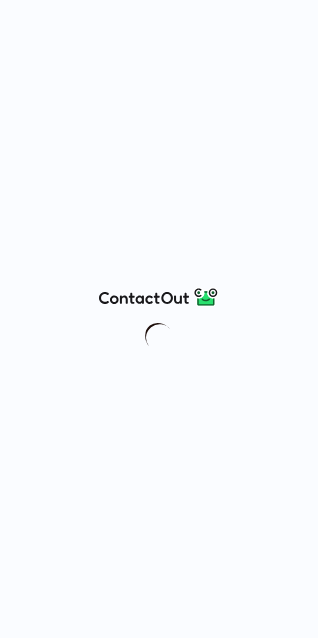 scroll, scrollTop: 0, scrollLeft: 0, axis: both 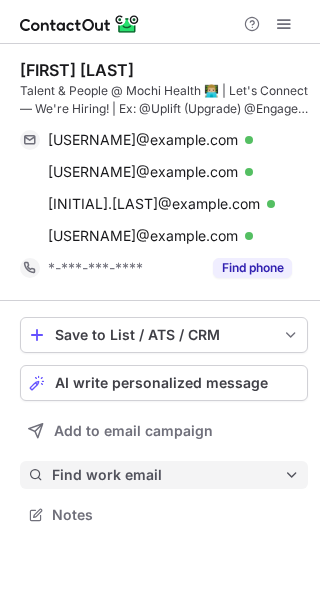 click on "Find work email" at bounding box center [168, 475] 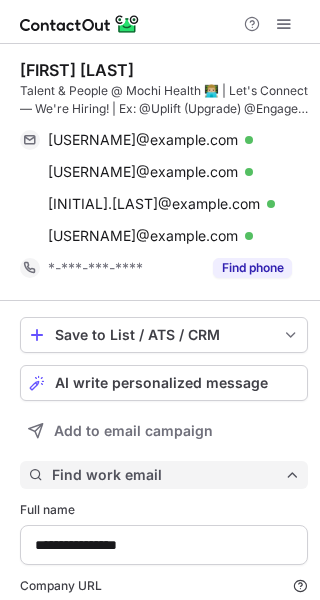 scroll, scrollTop: 10, scrollLeft: 10, axis: both 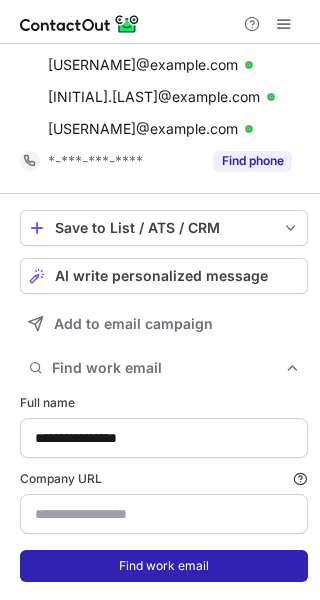 click on "Find work email" at bounding box center (164, 566) 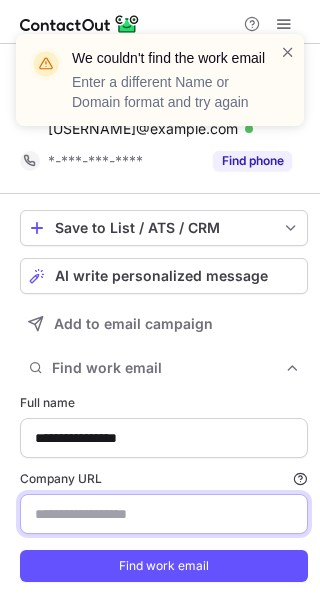 click on "Company URL Finding work email will consume 1 credit if a match is found." at bounding box center [164, 514] 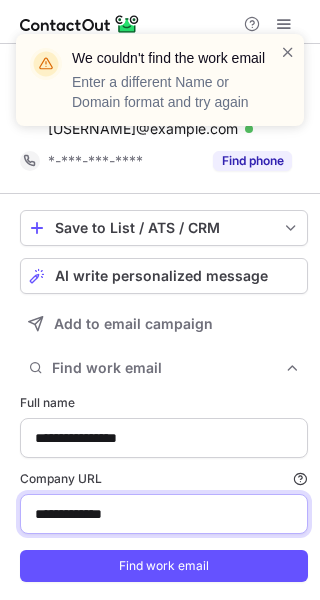 type on "**********" 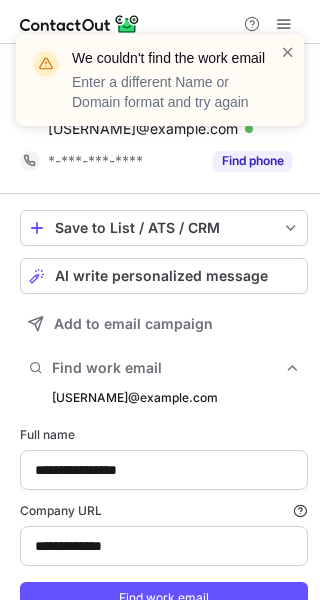 scroll, scrollTop: 10, scrollLeft: 10, axis: both 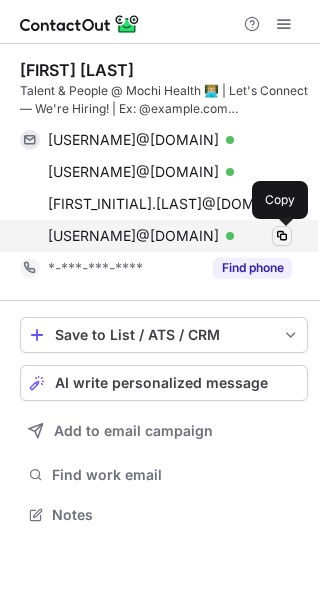 click at bounding box center (282, 236) 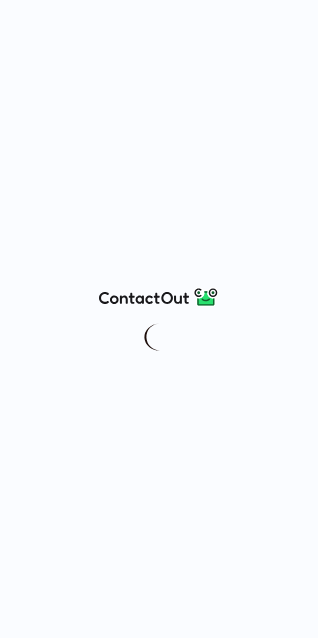 scroll, scrollTop: 0, scrollLeft: 0, axis: both 